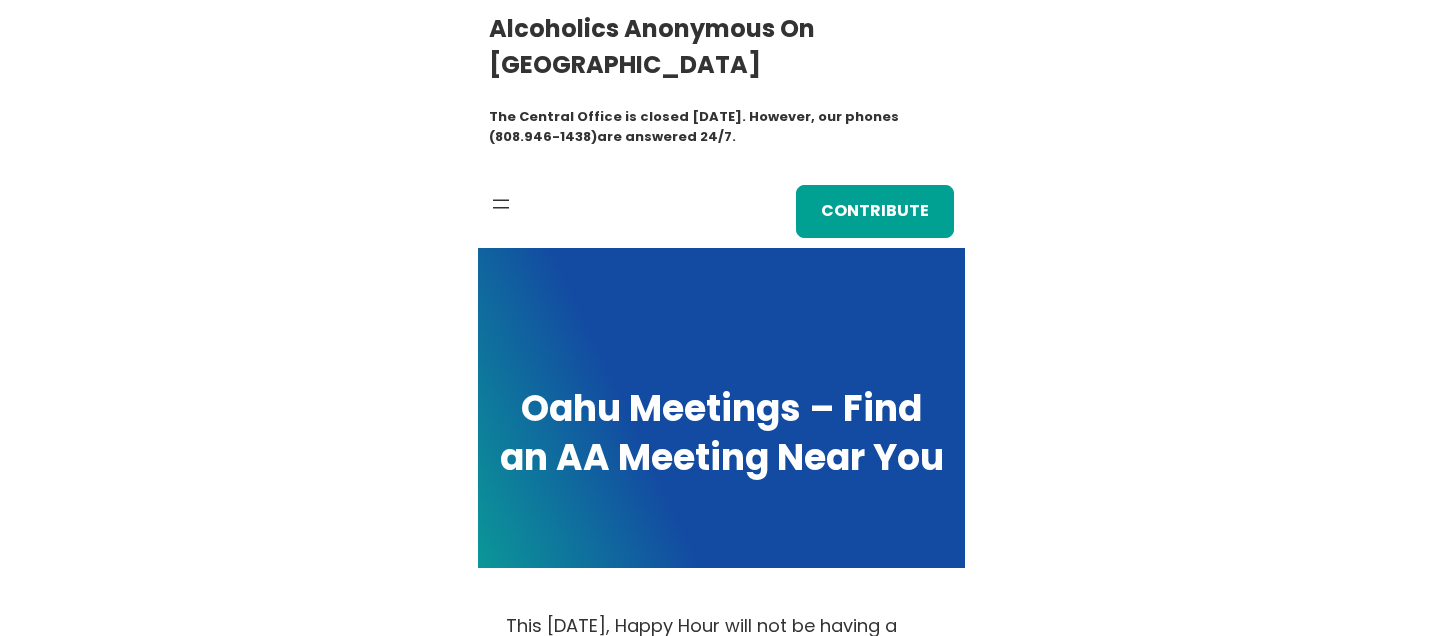 scroll, scrollTop: 0, scrollLeft: 0, axis: both 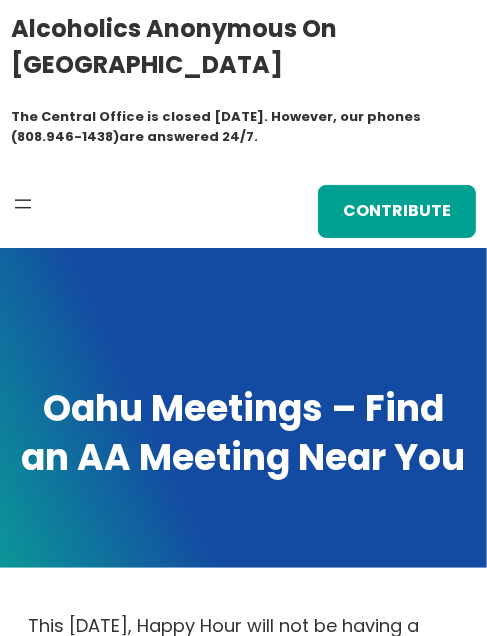 click at bounding box center [243, 408] 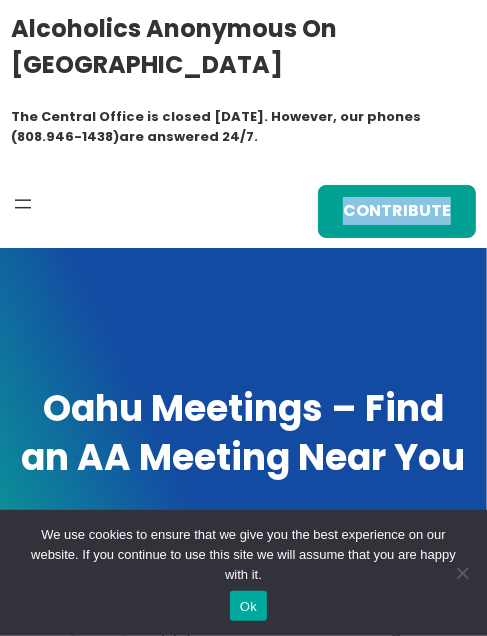 drag, startPoint x: 0, startPoint y: 253, endPoint x: 4, endPoint y: 214, distance: 39.20459 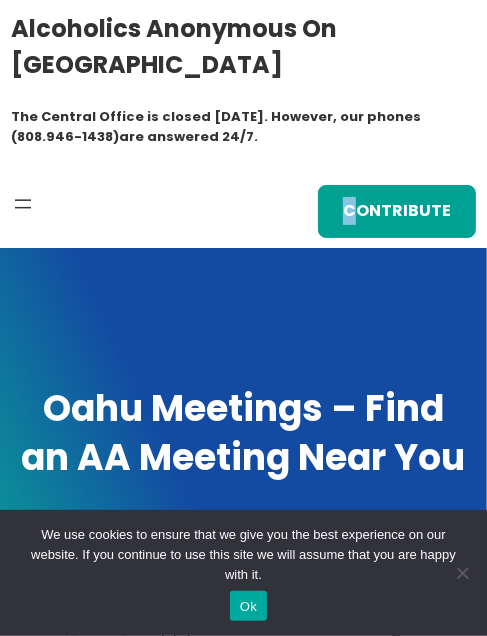 click on "Alcoholics Anonymous on [GEOGRAPHIC_DATA]
The Central Office is closed [DATE]. However, our phones (808.946-1438)are answered 24/7.
Home Meetings Physical Meetings Online Meetings Printable Meeting Schedules A.A. Meeting Add/Change Form Virtual Meeting Help verify attendance Order Literature Available Links: Big Book How It Works Literature Order Form The Promises Traditions Checklist 12 Traditions ORDER FORM My account My Cart Events Calendar Submit Your Event AA related events will be posted provided that they conform to the Twelve Traditions. Acceptable events would include but not be limited to the following: 1. Intergroup events (Founders Day, I.G. Round-up) 2. Area events 3. District events (alcathons) 4. Registered Homegroup events (dances, campouts, picnics) 5. AA Conventions or Conferences provided they have no outside affiliations. [contact-form 2 “Event”] About AA What Is A.A. Contribute BY Credit card BY CHECK 7th Tradition Best Practices" at bounding box center [243, 124] 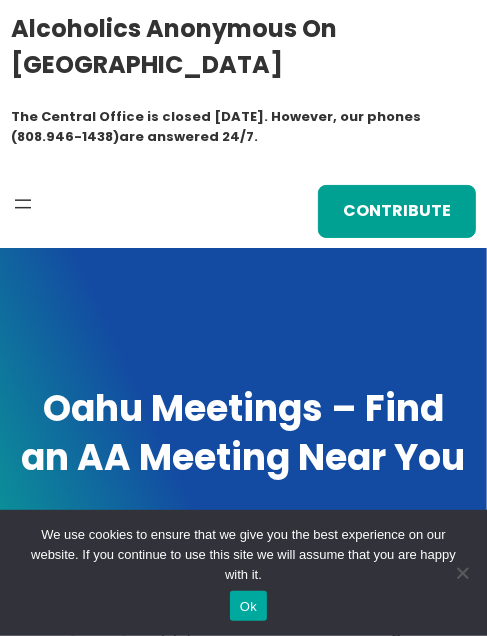 click on "Skip to content
Alcoholics Anonymous on [GEOGRAPHIC_DATA]
The Central Office is closed [DATE]. However, our phones (808.946-1438)are answered 24/7.
Home Meetings Physical Meetings Online Meetings Printable Meeting Schedules A.A. Meeting Add/Change Form Virtual Meeting Help verify attendance Order Literature Available Links: Big Book How It Works Literature Order Form The Promises Traditions Checklist 12 Traditions ORDER FORM My account My Cart Events Calendar Submit Your Event AA related events will be posted provided that they conform to the Twelve Traditions. Acceptable events would include but not be limited to the following: 1. Intergroup events (Founders Day, I.G. Round-up) 2. Area events 3. District events (alcathons) 4. Registered Homegroup events (dances, campouts, picnics) 5. AA Conventions or Conferences provided they have no outside affiliations. [contact-form 2 “Event”] About AA What Is A.A. Contribute BY Credit card BY CHECK" at bounding box center [243, 1758] 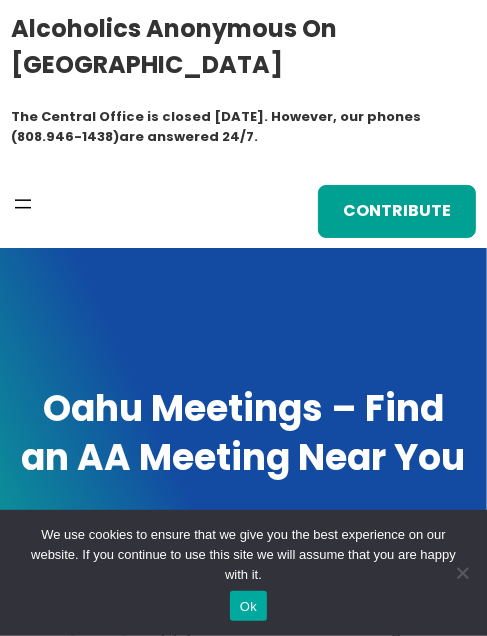 click at bounding box center [23, 204] 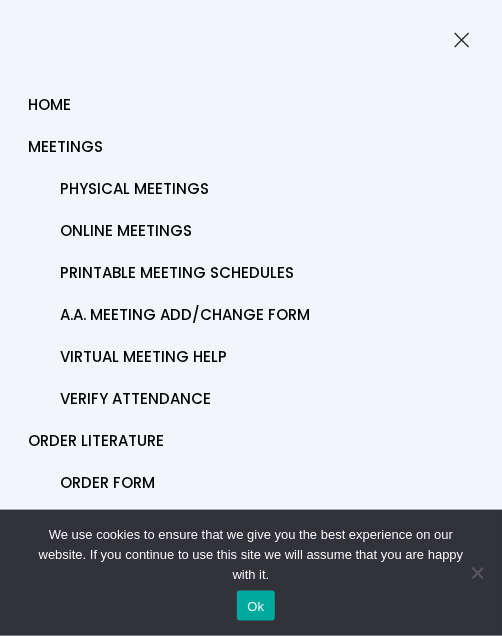 click on "Online Meetings" at bounding box center [185, 231] 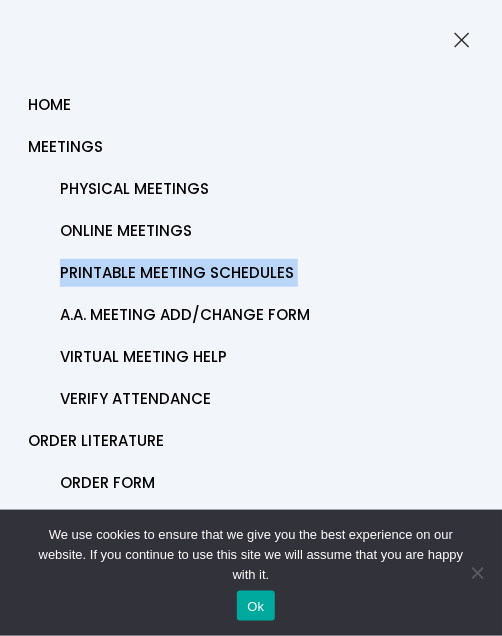 drag, startPoint x: 264, startPoint y: 230, endPoint x: 482, endPoint y: 275, distance: 222.59605 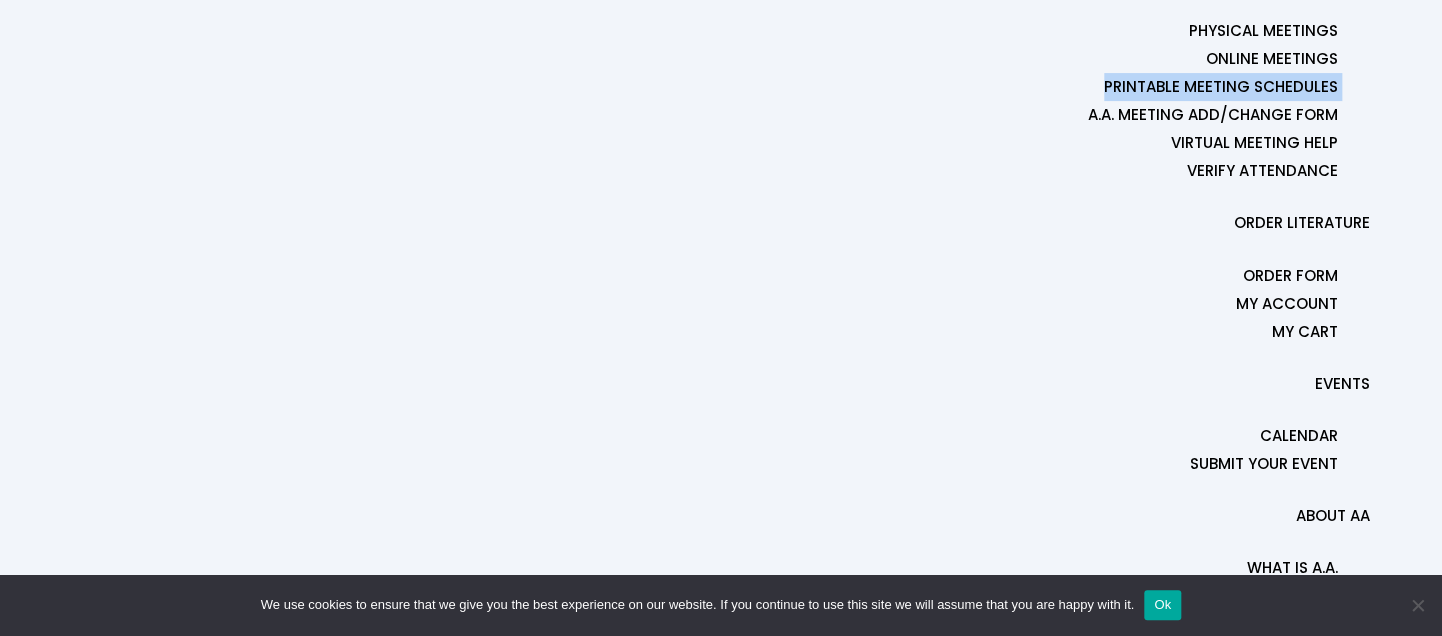 scroll, scrollTop: 0, scrollLeft: 0, axis: both 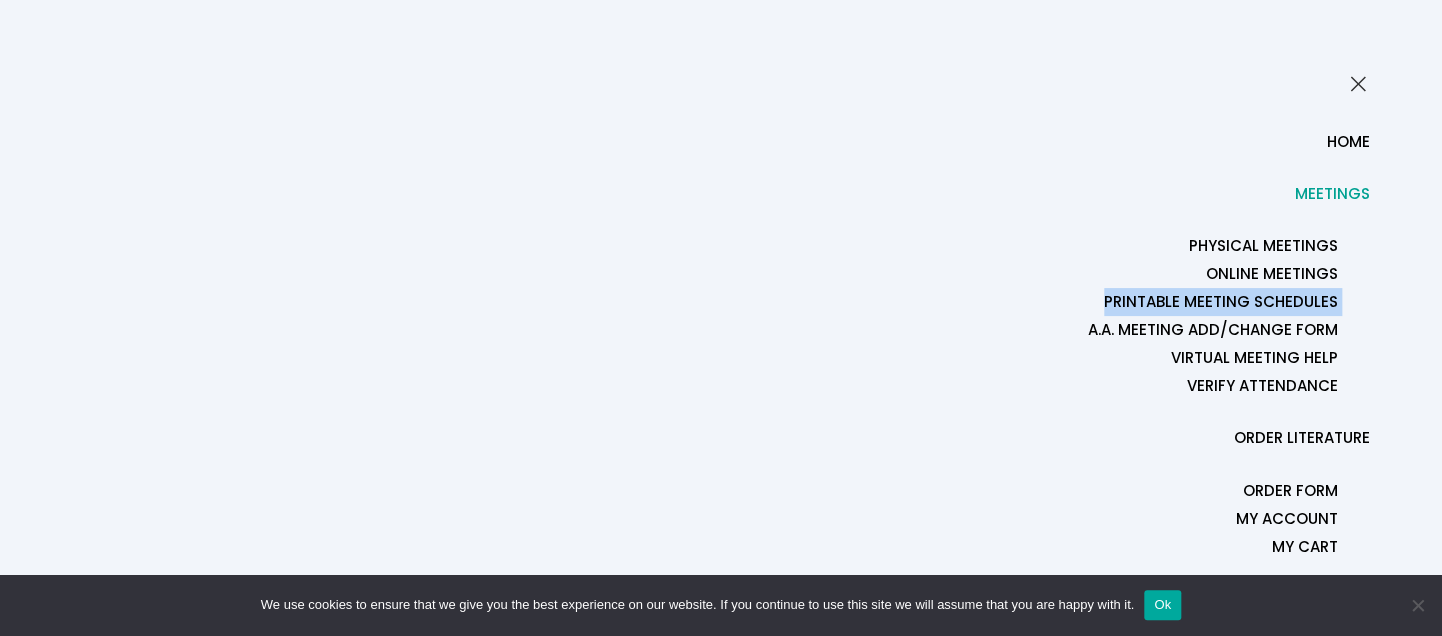 click on "Meetings" at bounding box center (1332, 193) 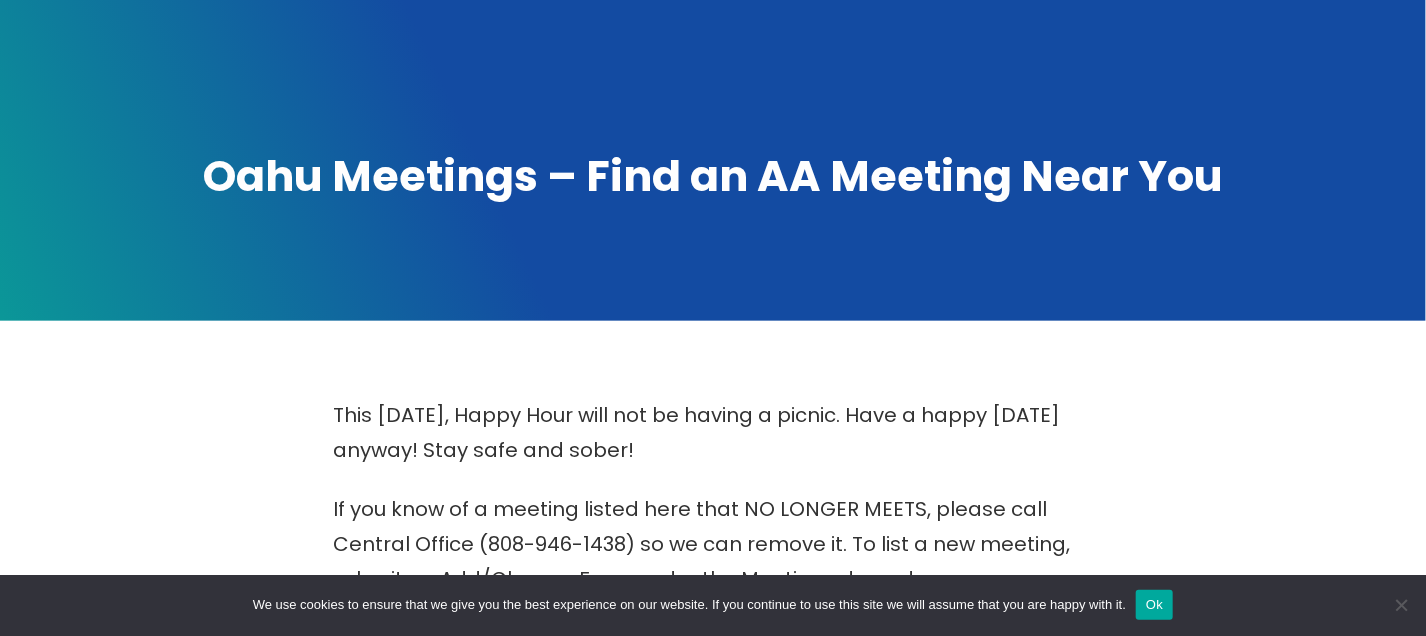 scroll, scrollTop: 200, scrollLeft: 0, axis: vertical 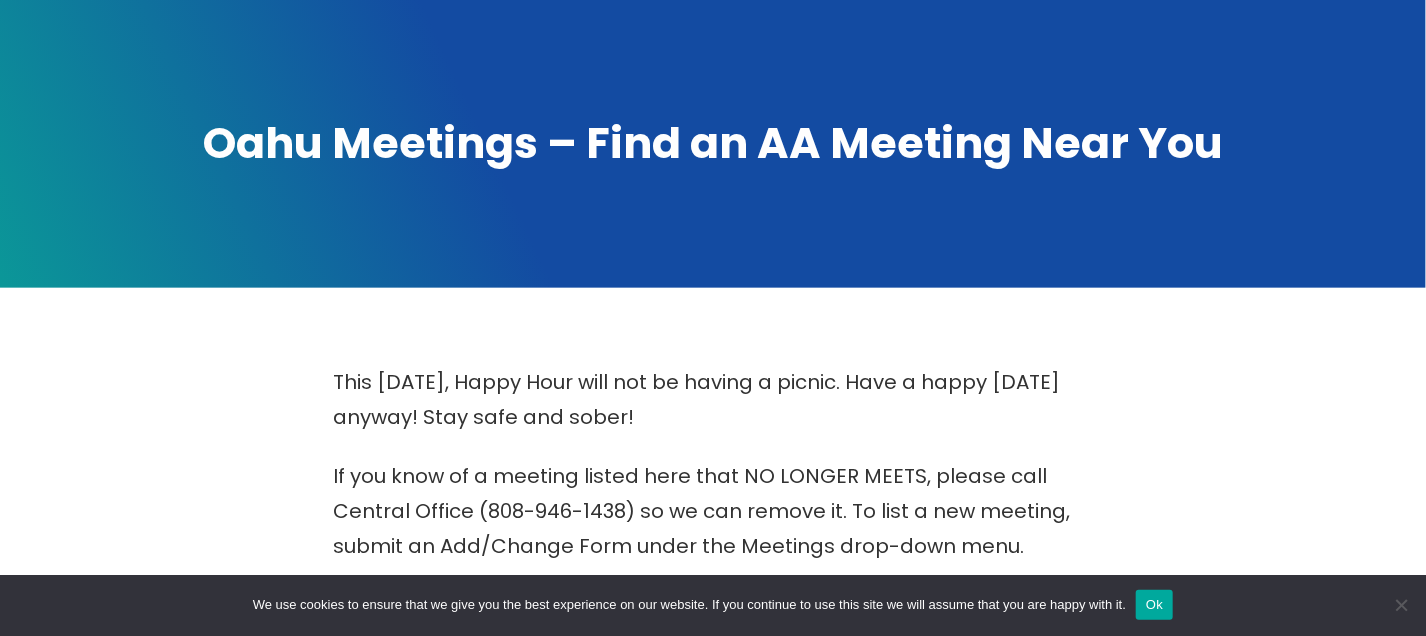 click at bounding box center [713, 118] 